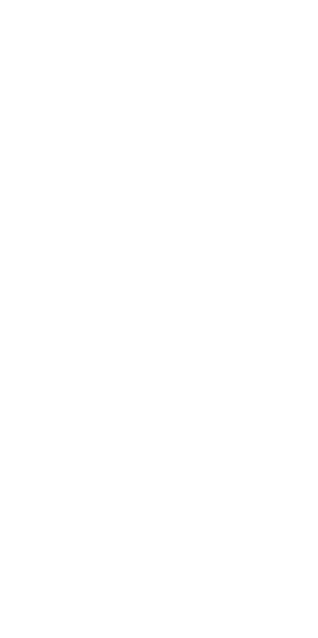 scroll, scrollTop: 0, scrollLeft: 0, axis: both 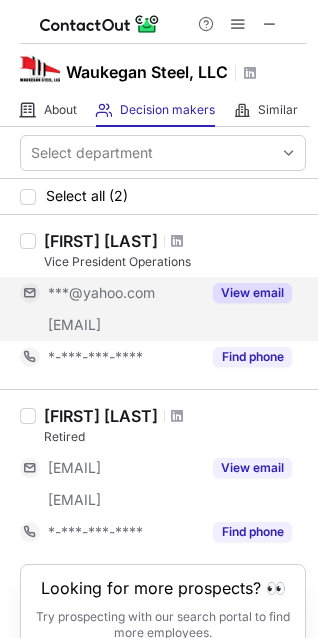 click on "View email" at bounding box center [252, 293] 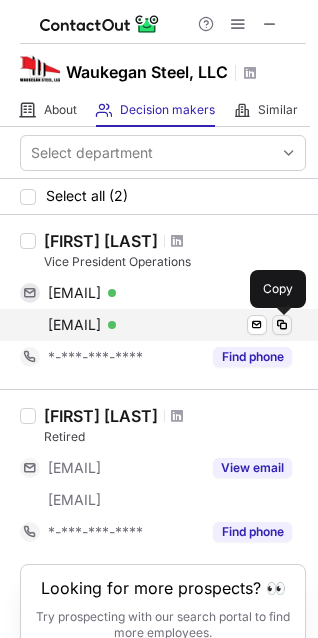 click at bounding box center (282, 325) 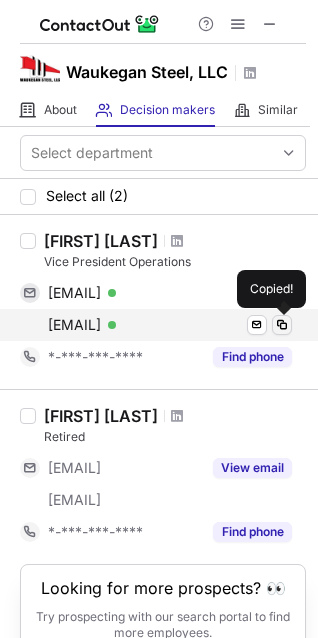 type 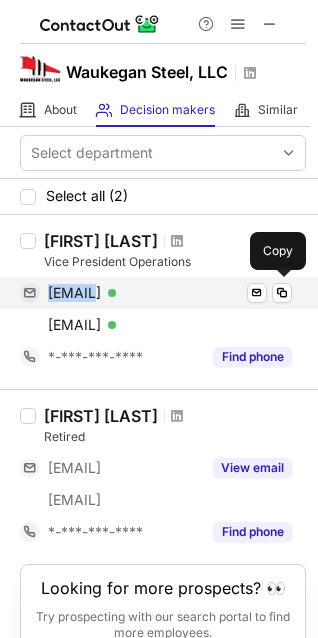 copy on "dandun" 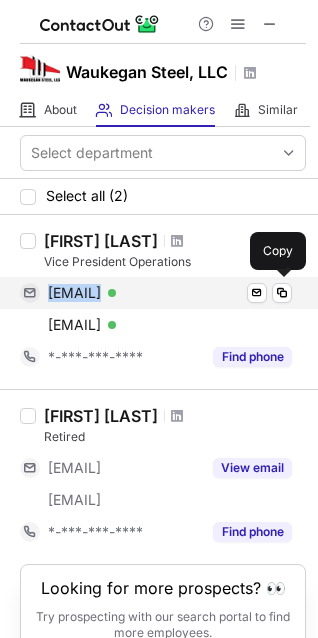 copy on "dandunn" 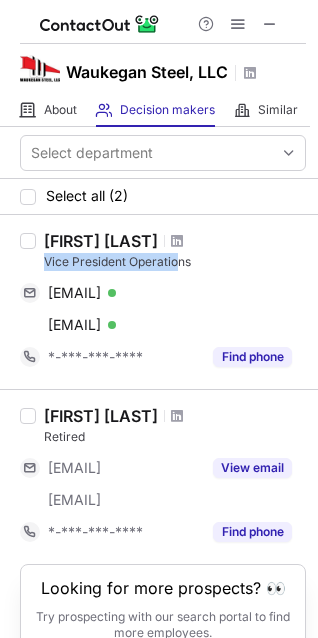 copy on "Vice President Operatio" 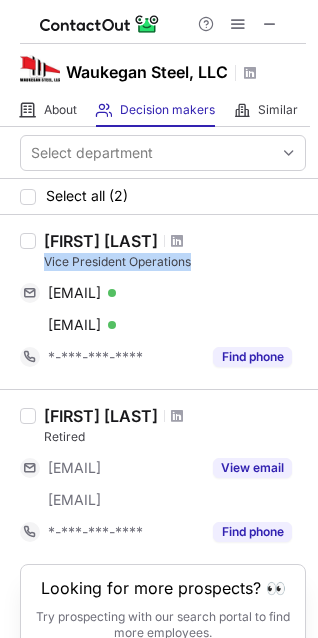 copy on "Vice President Operations" 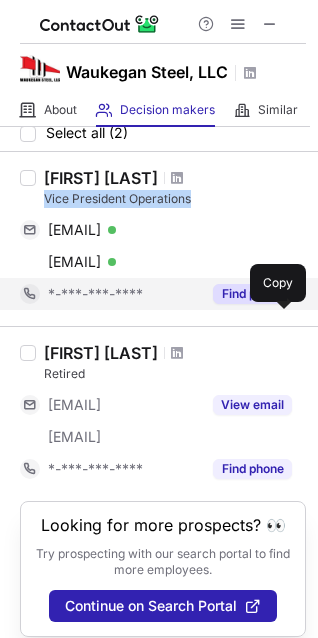 scroll, scrollTop: 97, scrollLeft: 0, axis: vertical 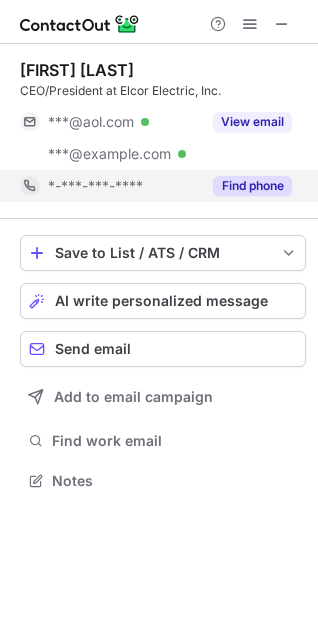 click on "Find phone" at bounding box center [252, 186] 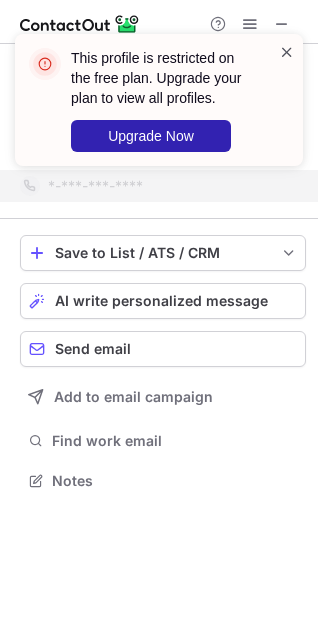 click at bounding box center [287, 52] 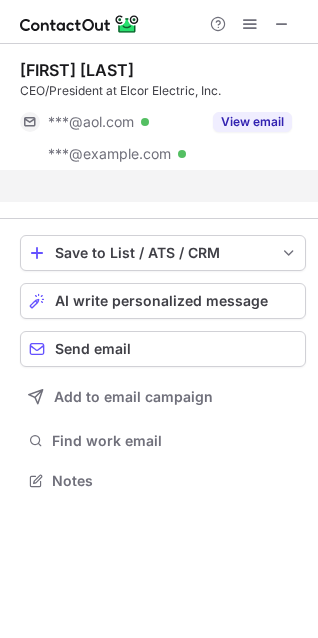 scroll, scrollTop: 435, scrollLeft: 318, axis: both 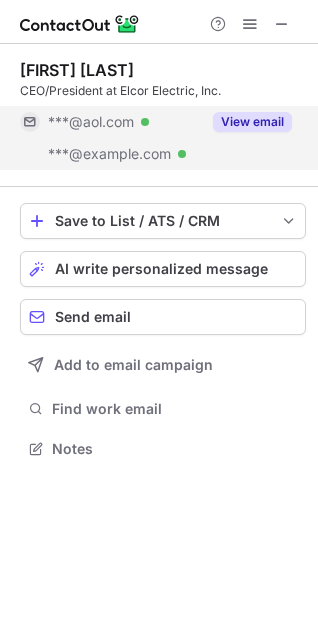 click on "View email" at bounding box center [252, 122] 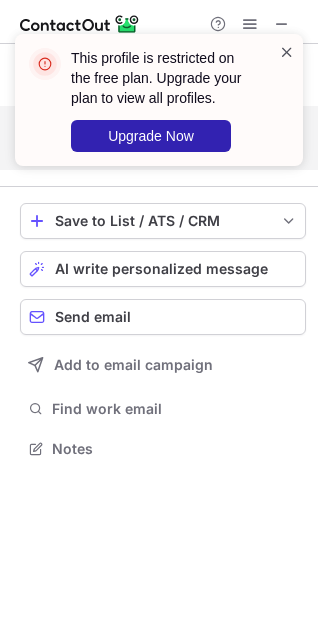 click at bounding box center [287, 52] 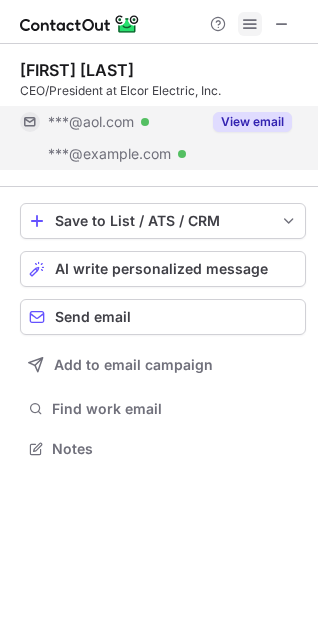 click at bounding box center (250, 24) 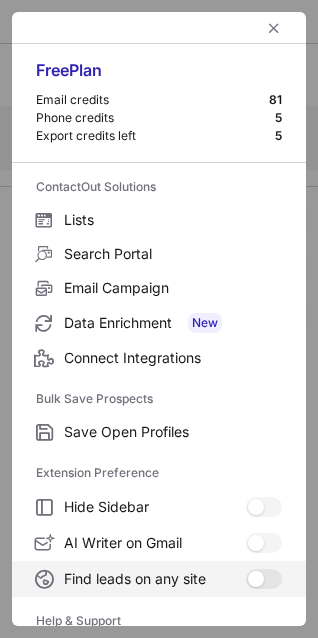 scroll, scrollTop: 195, scrollLeft: 0, axis: vertical 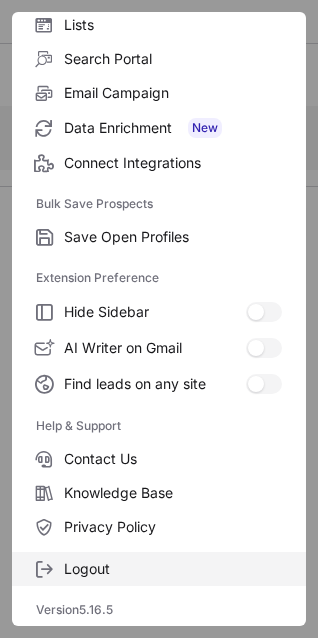 click on "Logout" at bounding box center [173, 569] 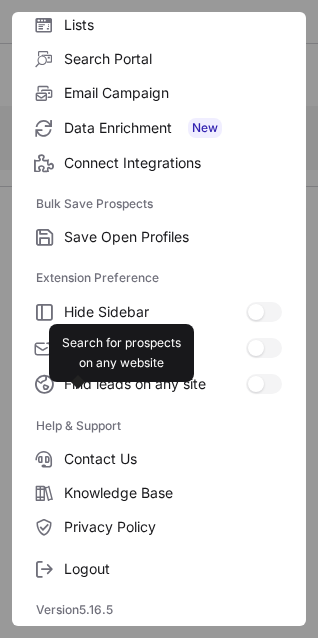 scroll, scrollTop: 357, scrollLeft: 318, axis: both 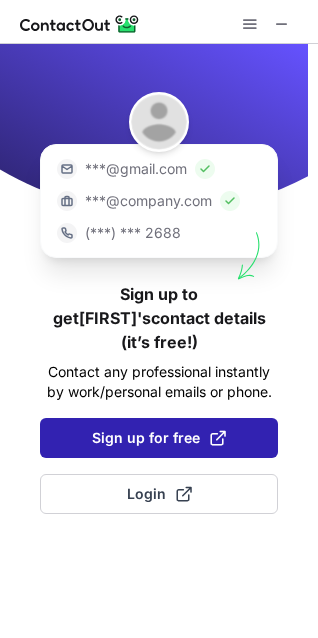 click on "Sign up for free" at bounding box center [159, 438] 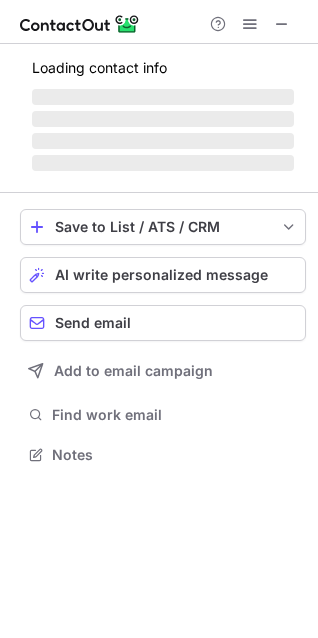scroll, scrollTop: 10, scrollLeft: 10, axis: both 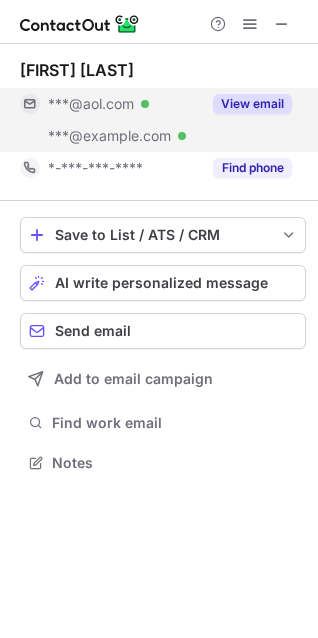 click on "View email" at bounding box center [246, 104] 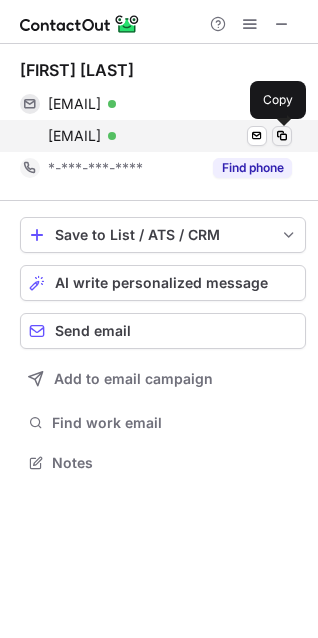click at bounding box center (282, 136) 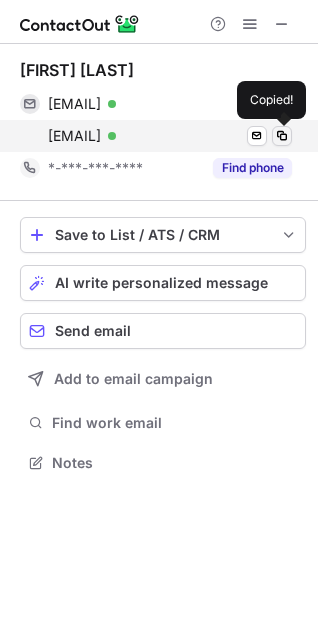 click at bounding box center (282, 136) 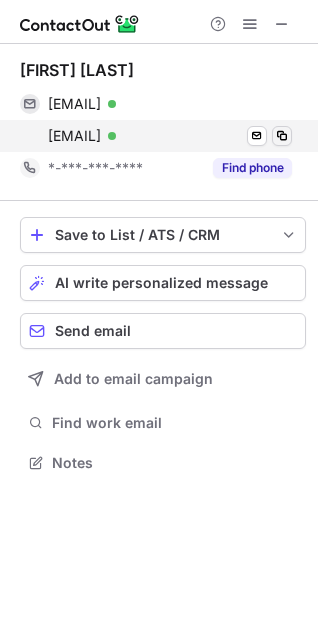 type 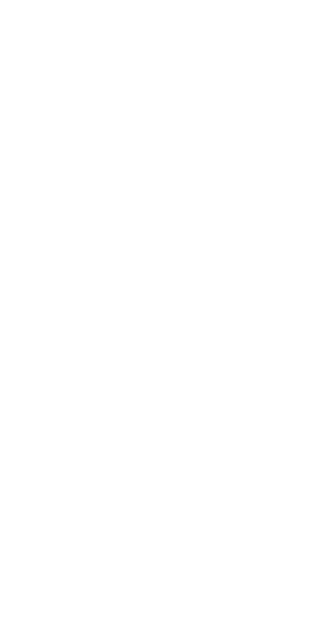 scroll, scrollTop: 0, scrollLeft: 0, axis: both 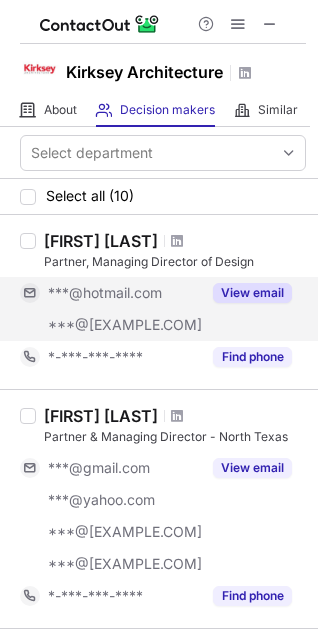 click on "View email" at bounding box center (252, 293) 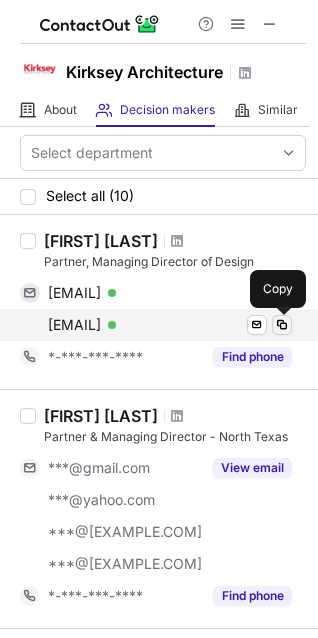 click at bounding box center [282, 325] 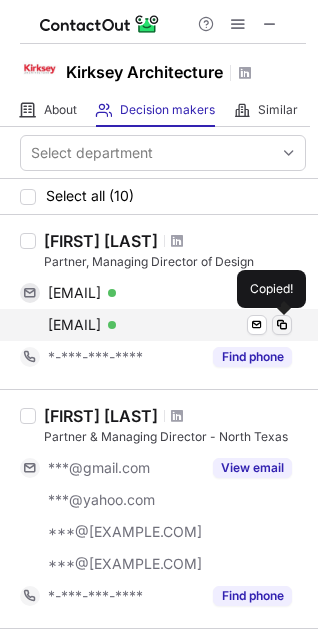 click at bounding box center (282, 325) 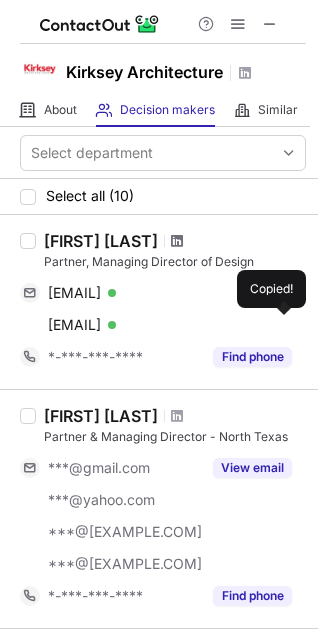type 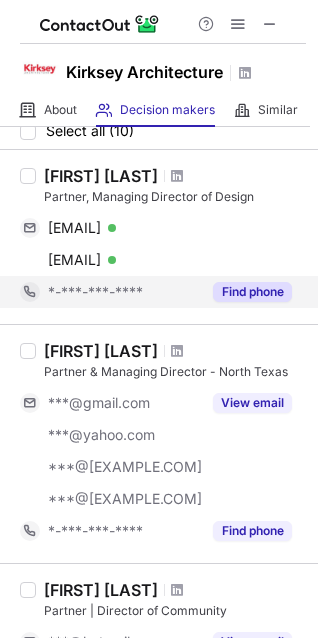 scroll, scrollTop: 100, scrollLeft: 0, axis: vertical 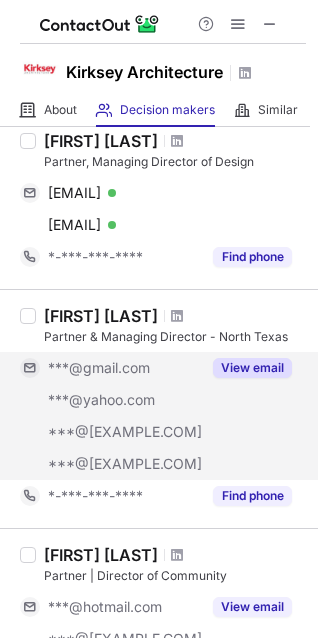 click on "View email" at bounding box center (252, 368) 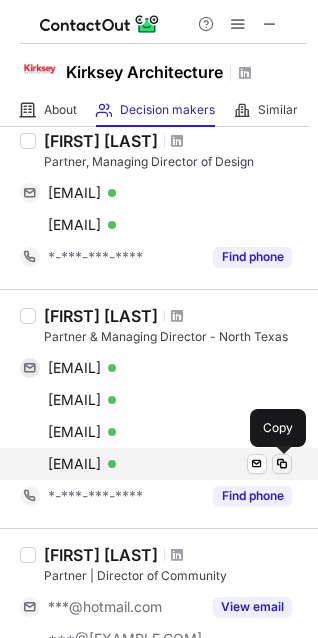 click at bounding box center (282, 464) 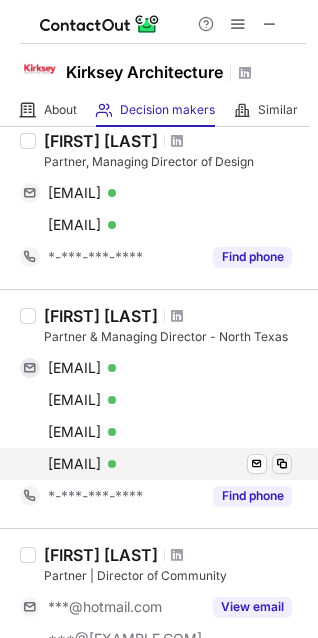 type 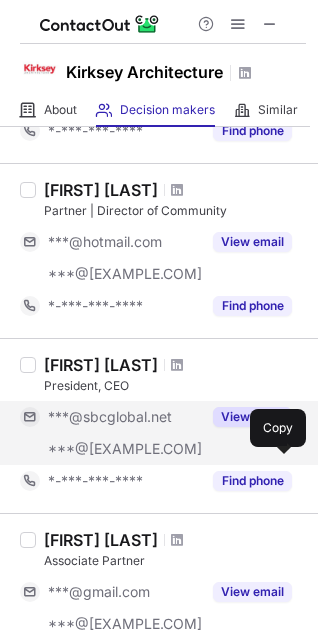 scroll, scrollTop: 500, scrollLeft: 0, axis: vertical 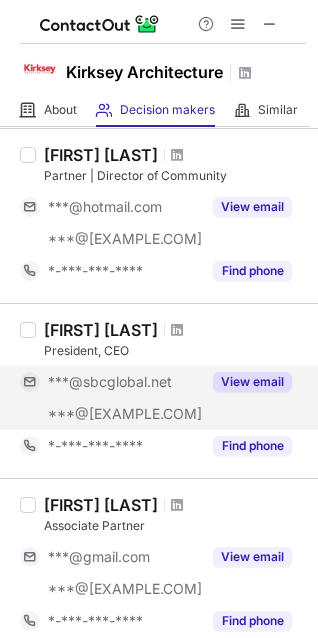 click on "View email" at bounding box center (252, 382) 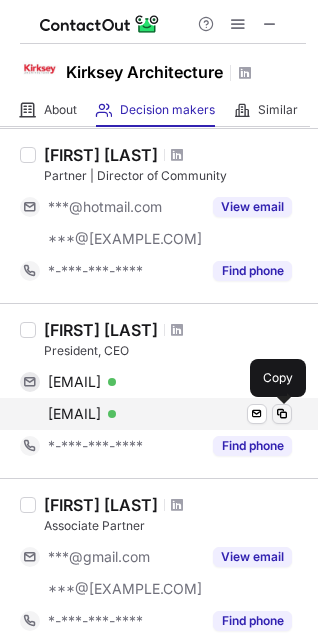 click at bounding box center [282, 414] 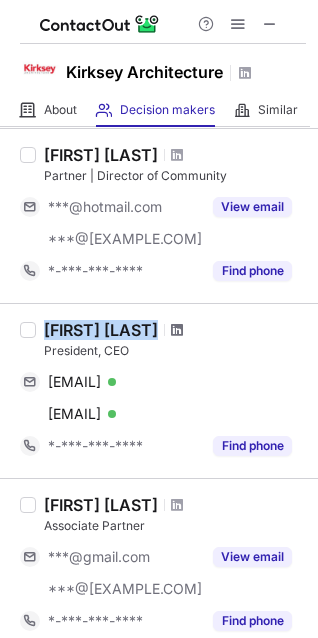 copy on "Wes Good" 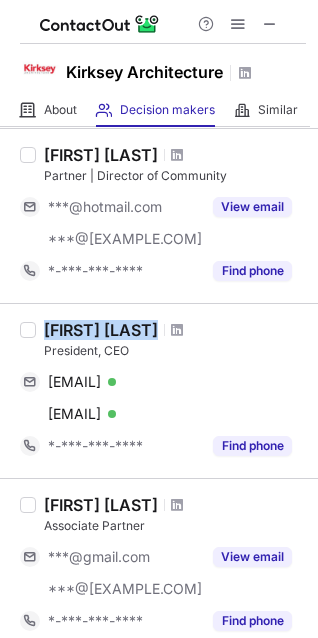 drag, startPoint x: 46, startPoint y: 323, endPoint x: 18, endPoint y: 312, distance: 30.083218 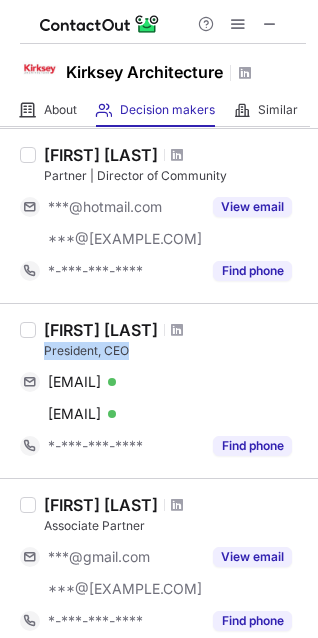 copy on "President, CEO" 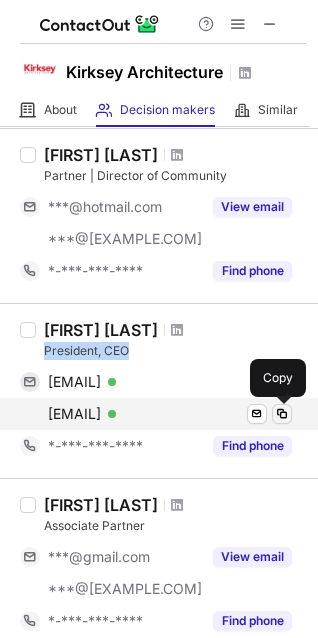 click at bounding box center [282, 414] 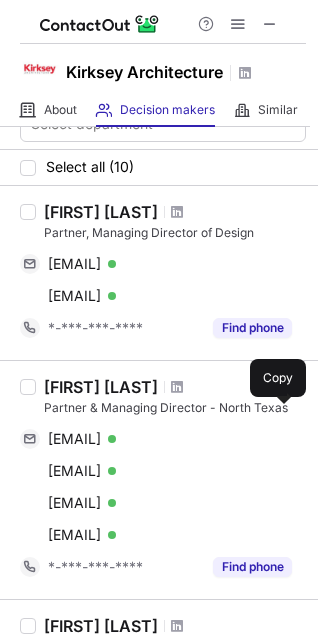 scroll, scrollTop: 0, scrollLeft: 0, axis: both 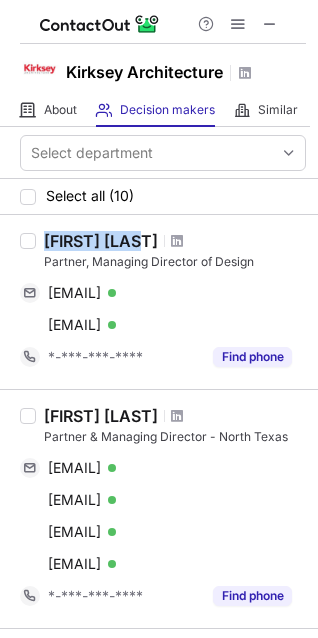 copy on "Gary Machice" 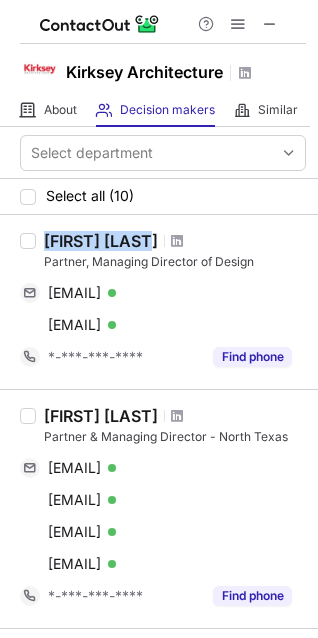 copy on "Gary Machicek" 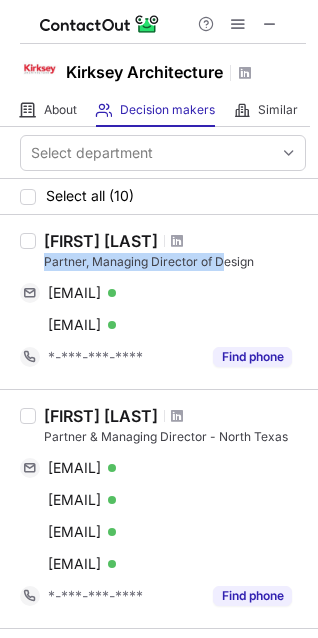 copy on "Partner, Managing Director of D" 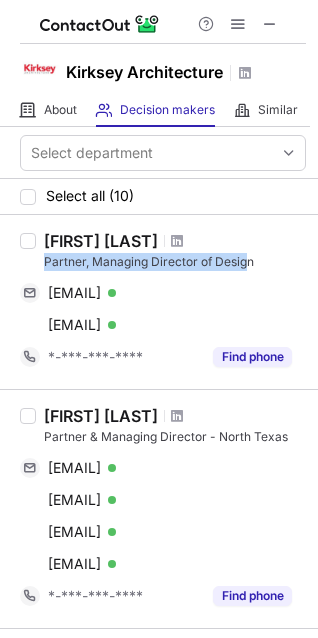 copy on "Partner, Managing Director of Desig" 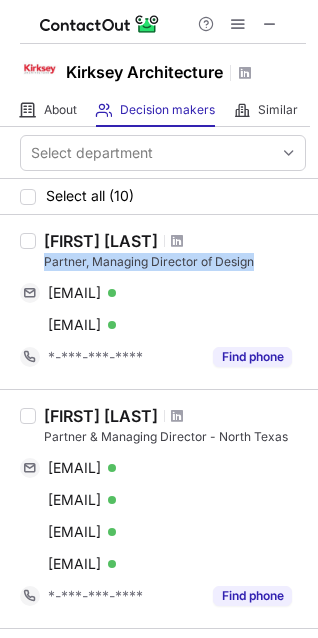 copy on "Partner, Managing Director of Design" 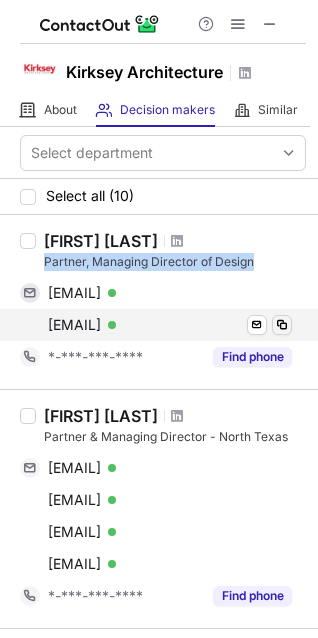 click at bounding box center [282, 325] 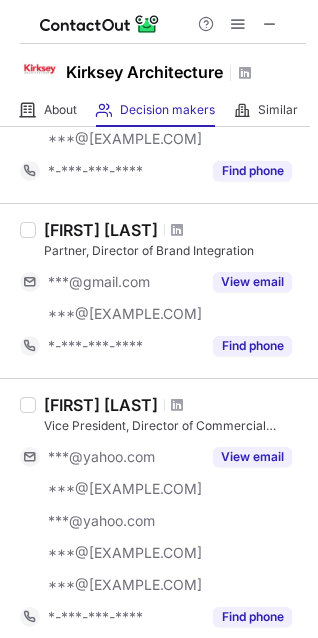 scroll, scrollTop: 1000, scrollLeft: 0, axis: vertical 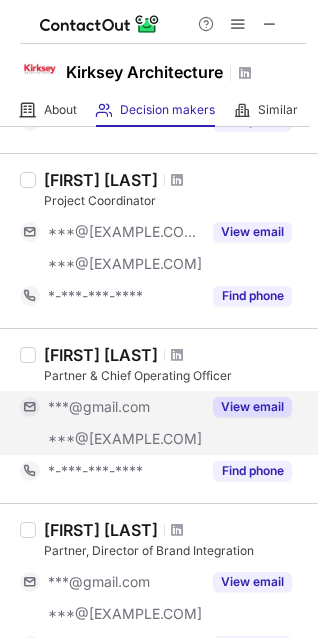 click on "View email" at bounding box center [252, 407] 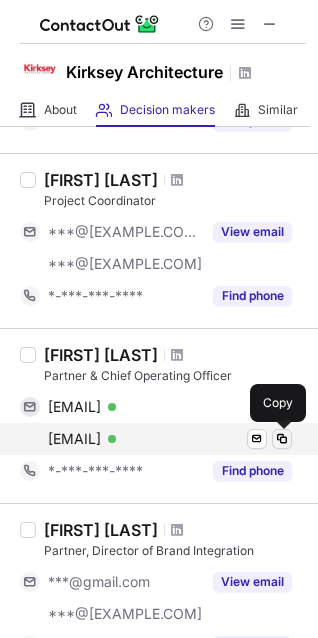 click at bounding box center (282, 439) 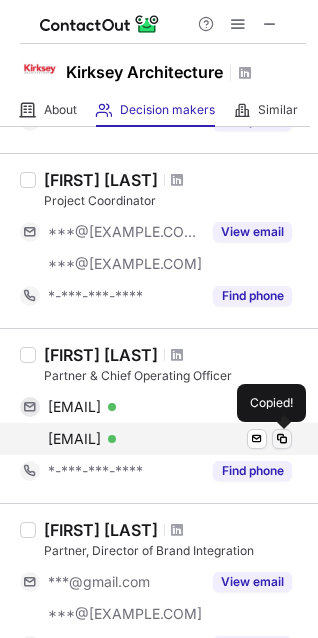 click at bounding box center [282, 439] 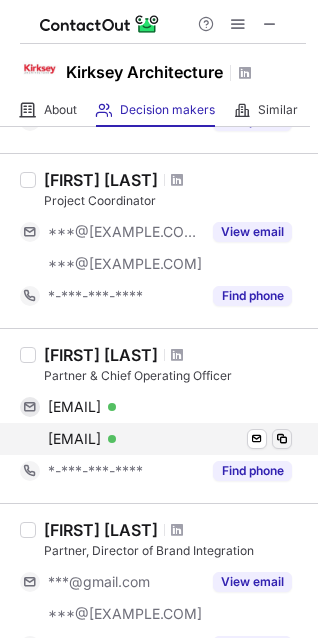 type 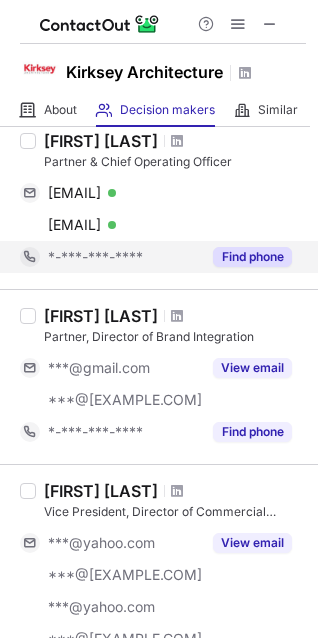 scroll, scrollTop: 1100, scrollLeft: 0, axis: vertical 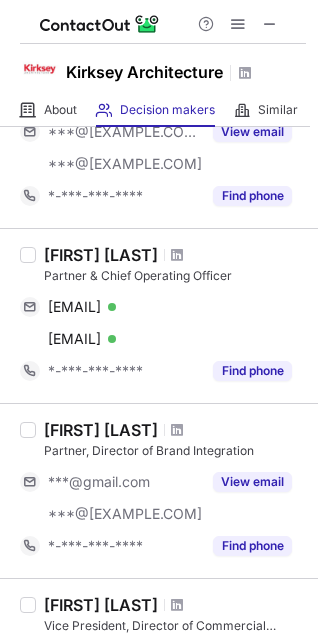 copy on "Martin Gollwitze" 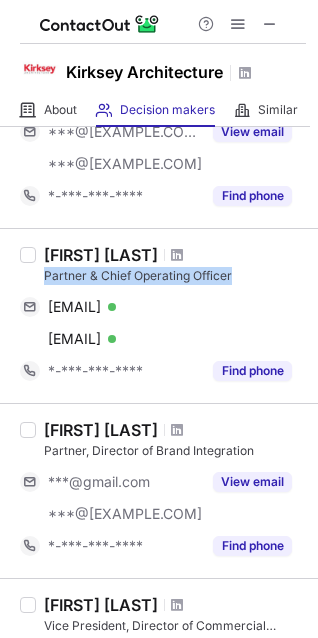 drag, startPoint x: 36, startPoint y: 271, endPoint x: 82, endPoint y: 273, distance: 46.043457 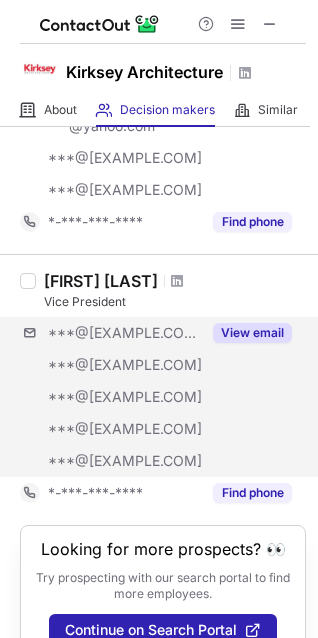 scroll, scrollTop: 1753, scrollLeft: 0, axis: vertical 